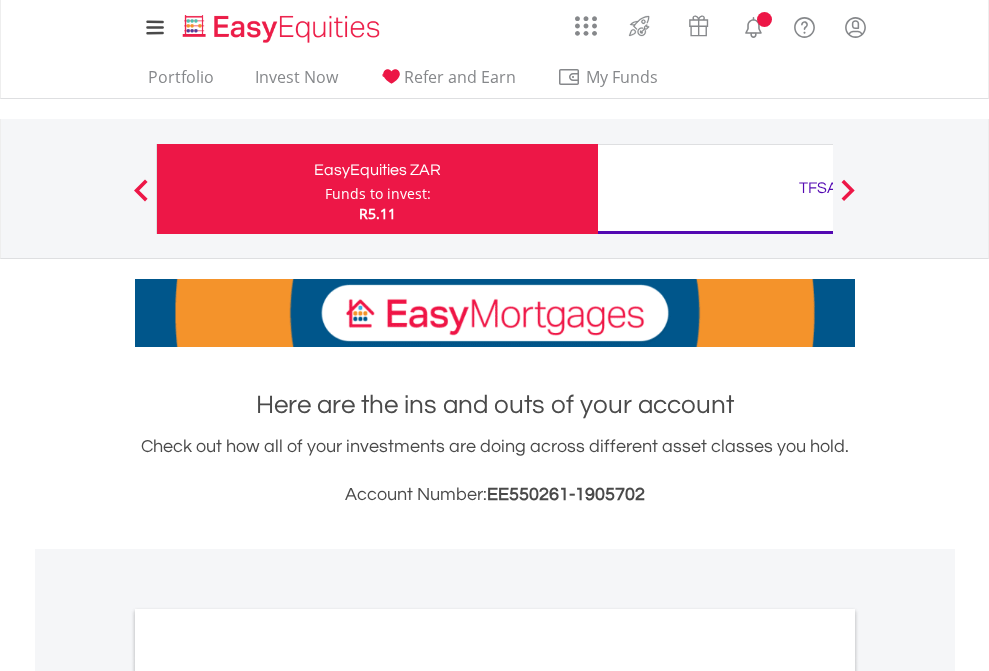 scroll, scrollTop: 0, scrollLeft: 0, axis: both 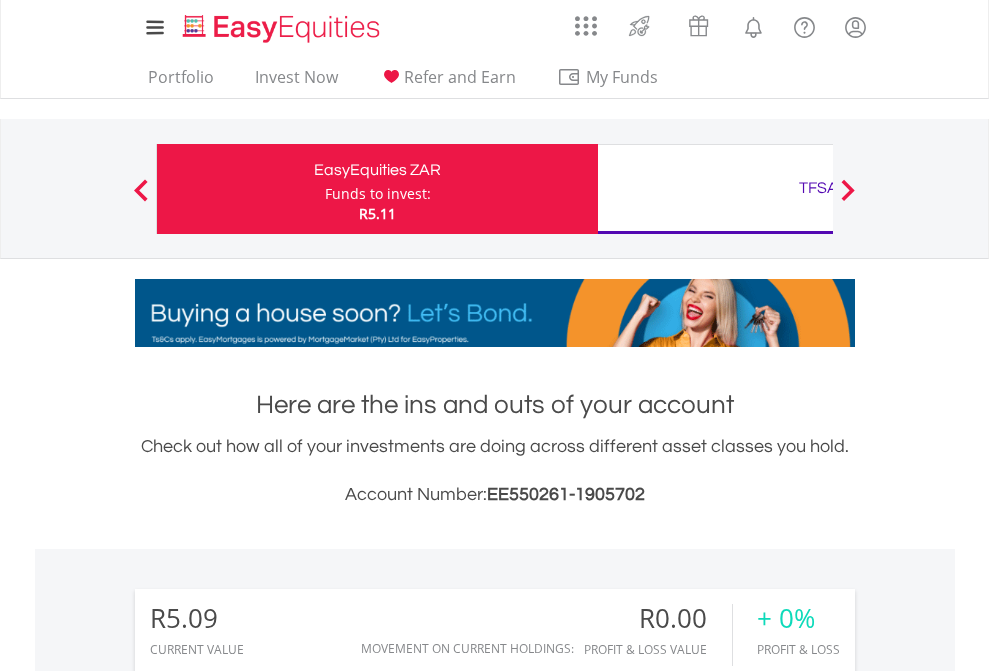 click on "Funds to invest:" at bounding box center (378, 194) 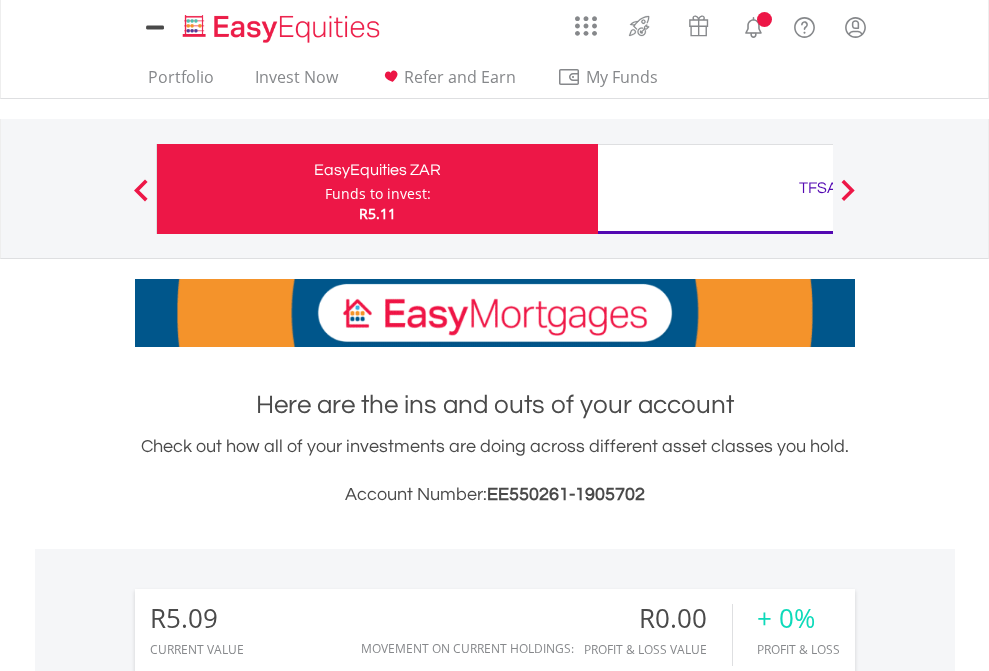 scroll, scrollTop: 0, scrollLeft: 0, axis: both 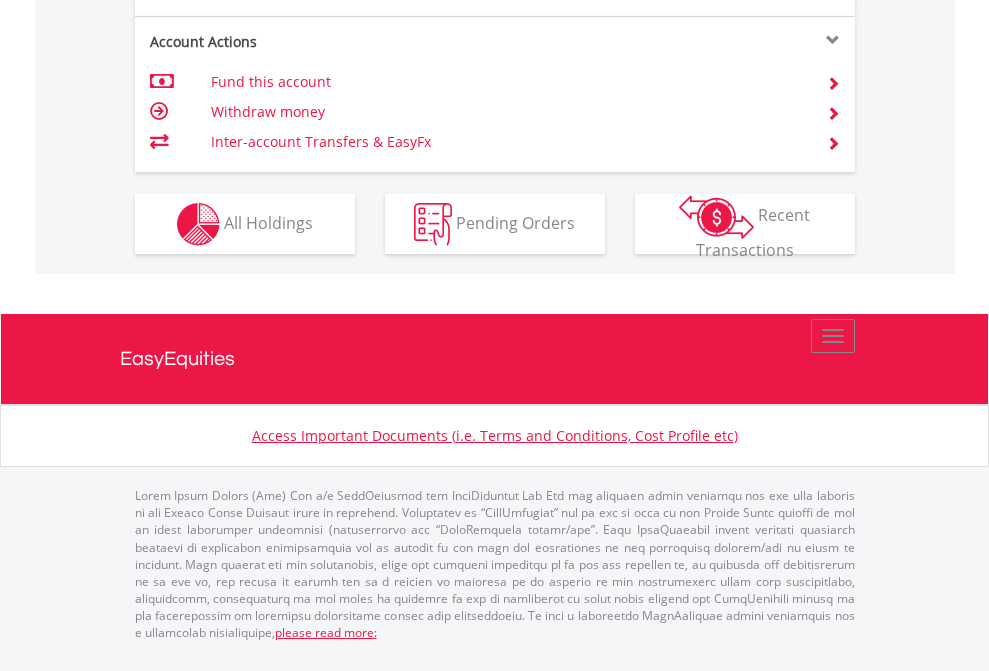 click on "Investment types" at bounding box center [706, -337] 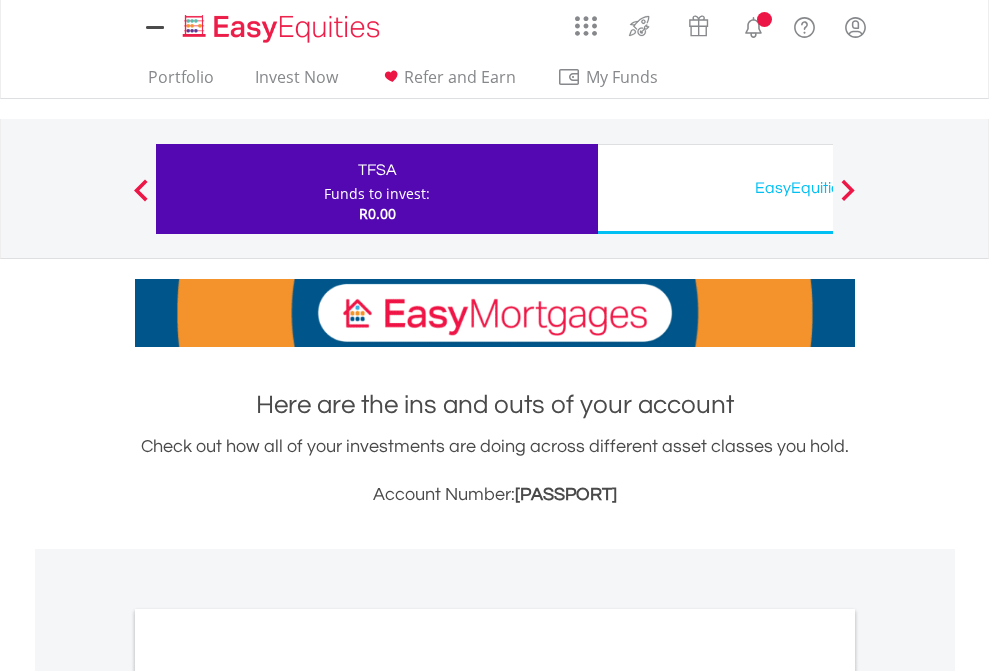 scroll, scrollTop: 0, scrollLeft: 0, axis: both 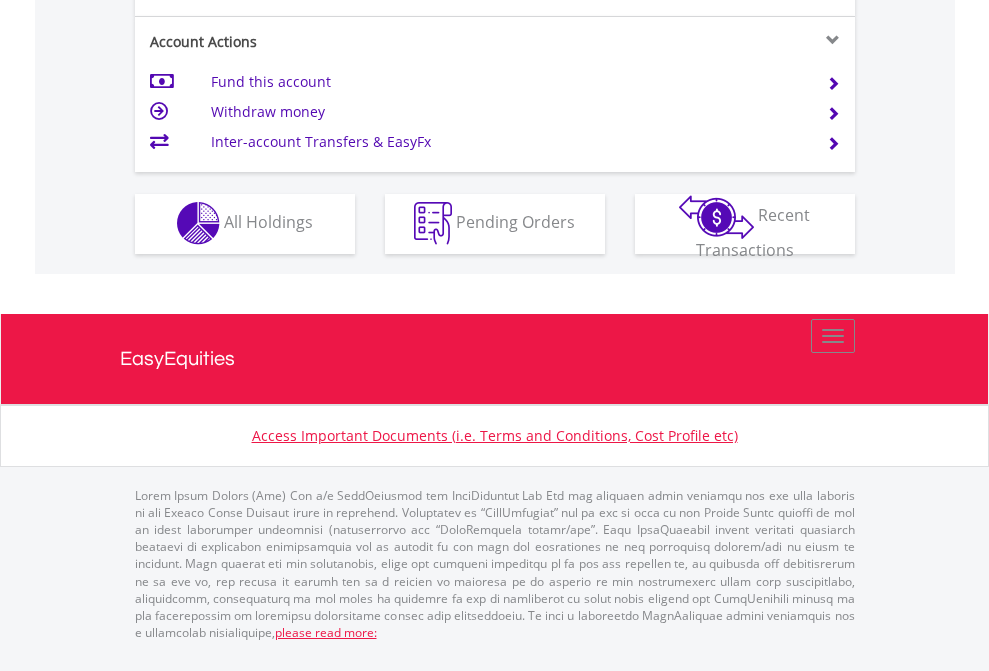 click on "Investment types" at bounding box center [706, -353] 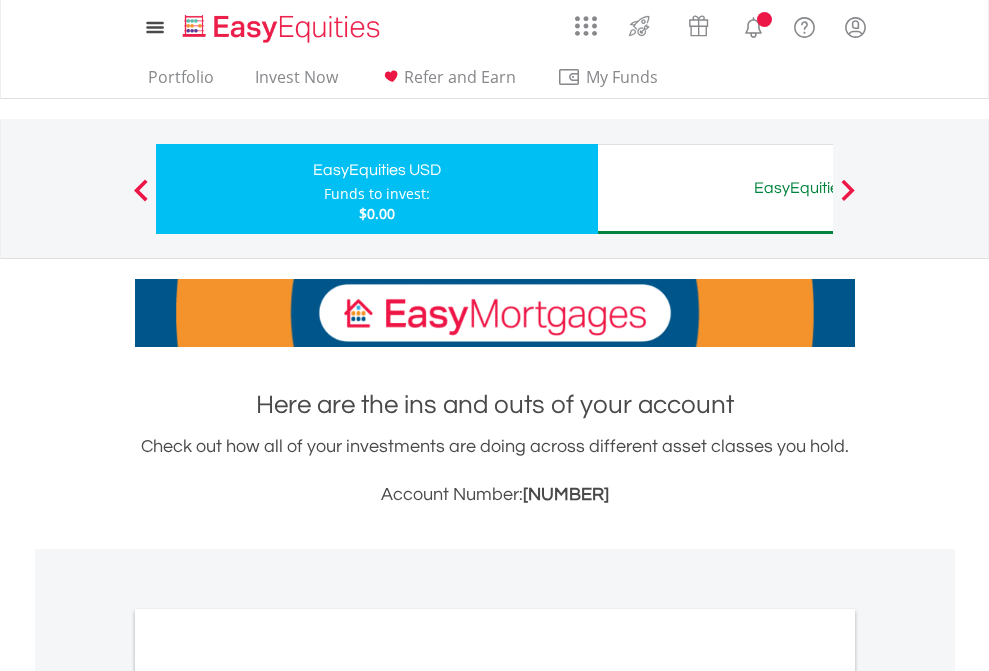 scroll, scrollTop: 0, scrollLeft: 0, axis: both 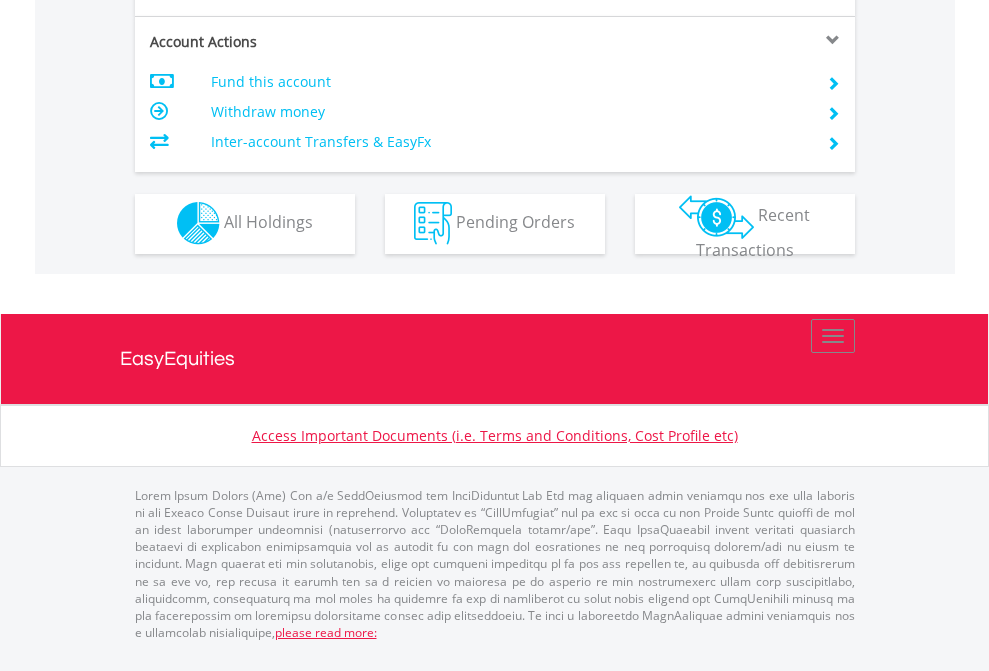 click on "Investment types" at bounding box center [706, -353] 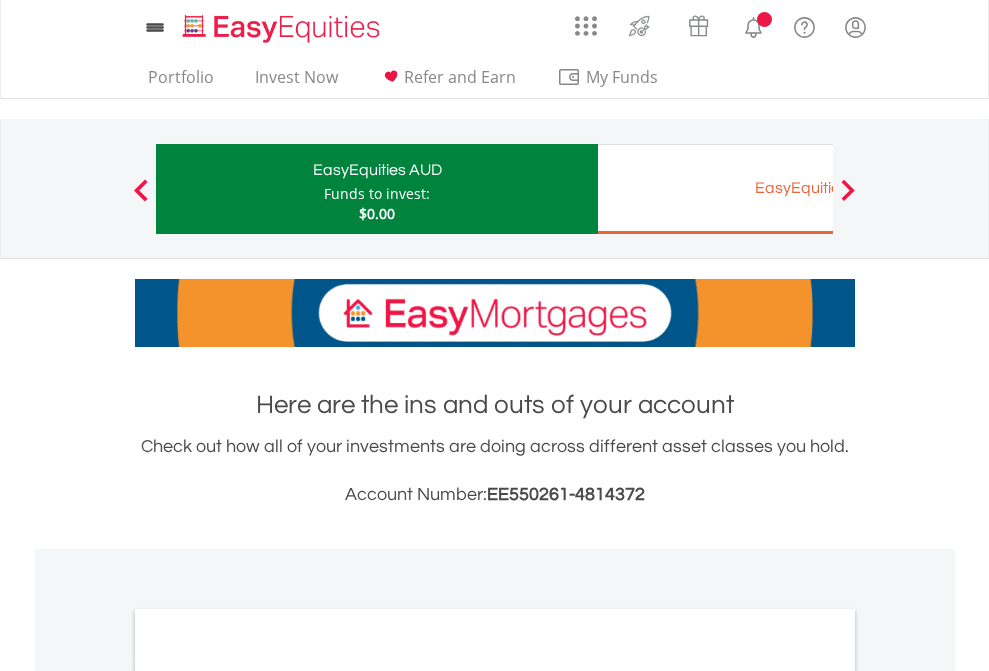 scroll, scrollTop: 0, scrollLeft: 0, axis: both 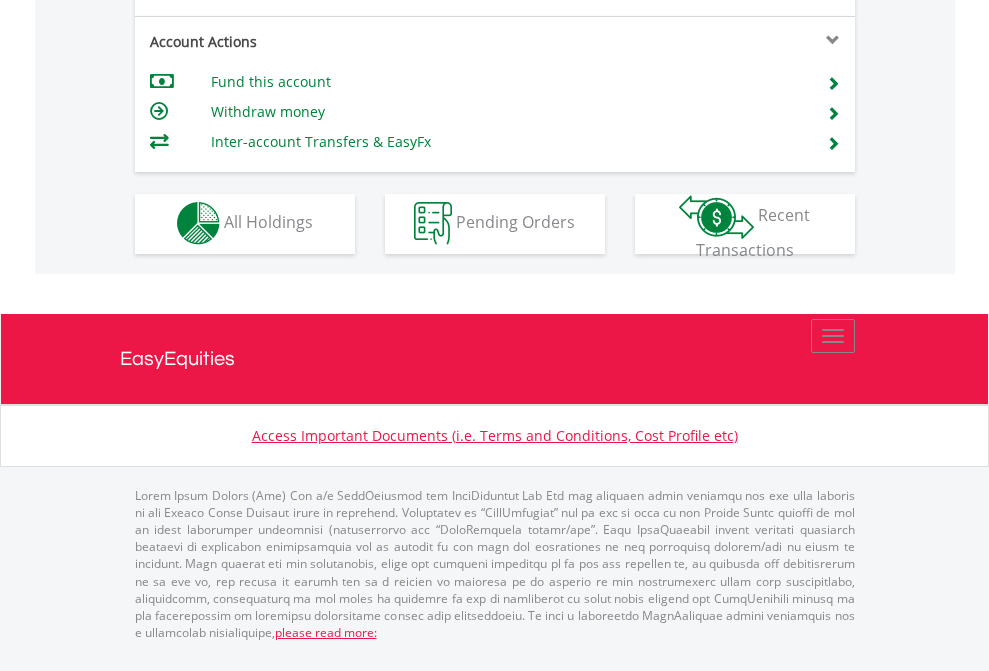 click on "Investment types" at bounding box center (706, -353) 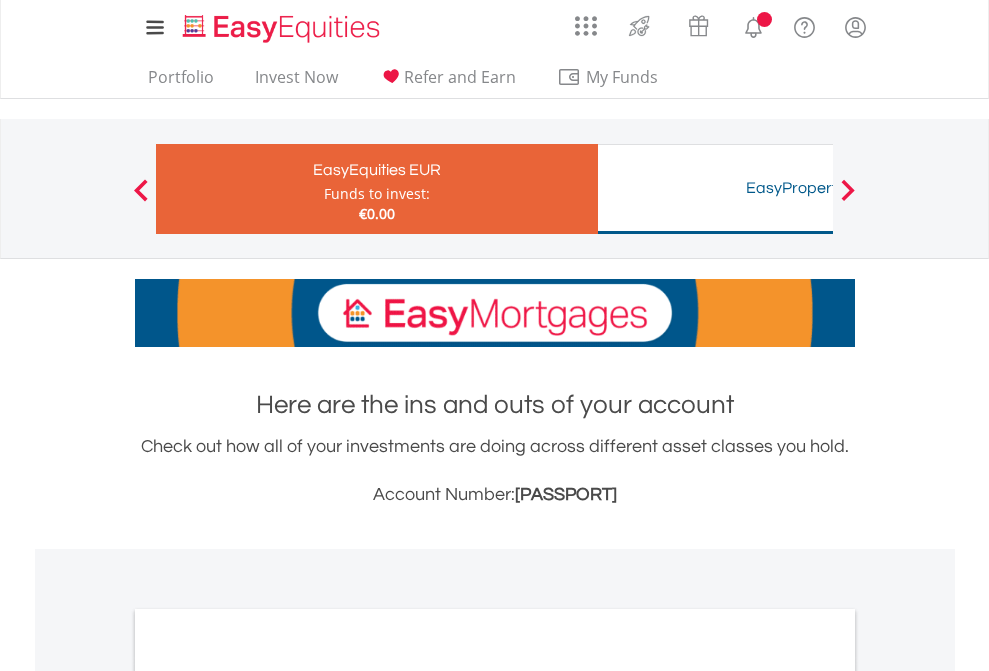 scroll, scrollTop: 0, scrollLeft: 0, axis: both 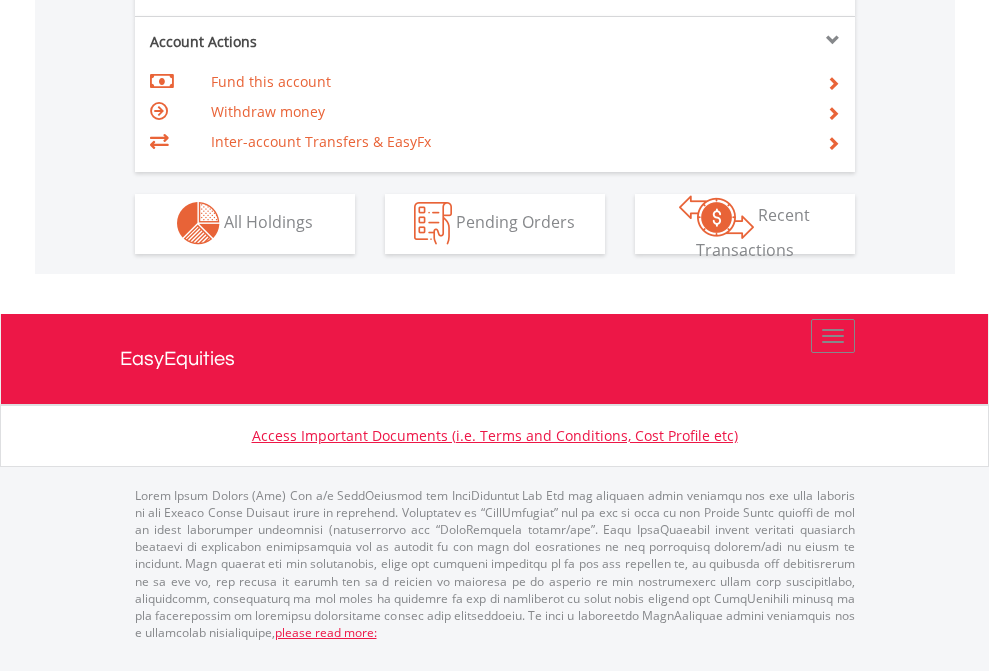 click on "Investment types" at bounding box center [706, -353] 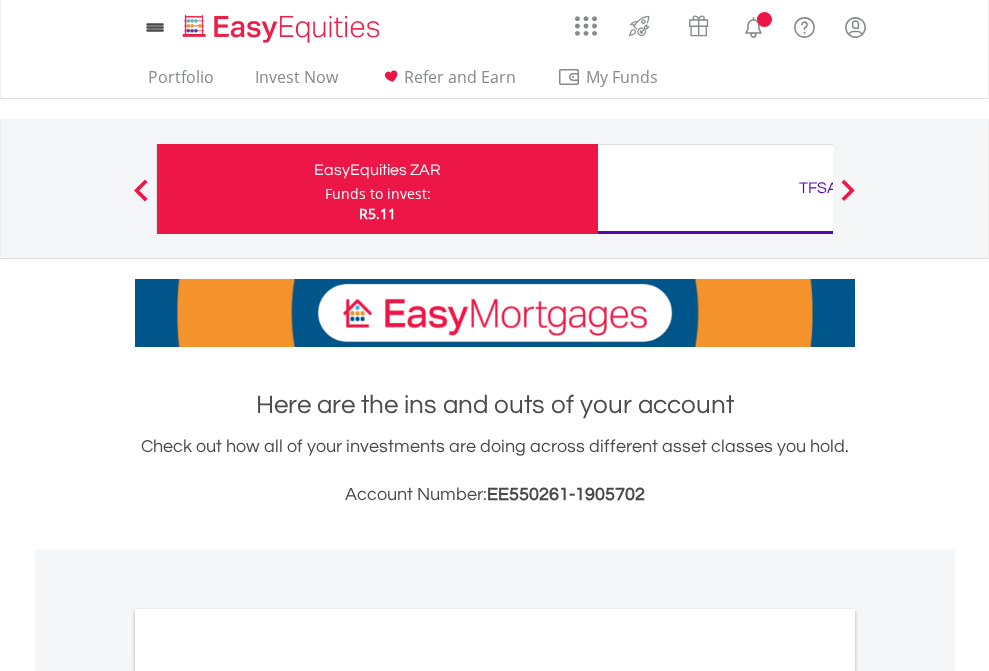 scroll, scrollTop: 0, scrollLeft: 0, axis: both 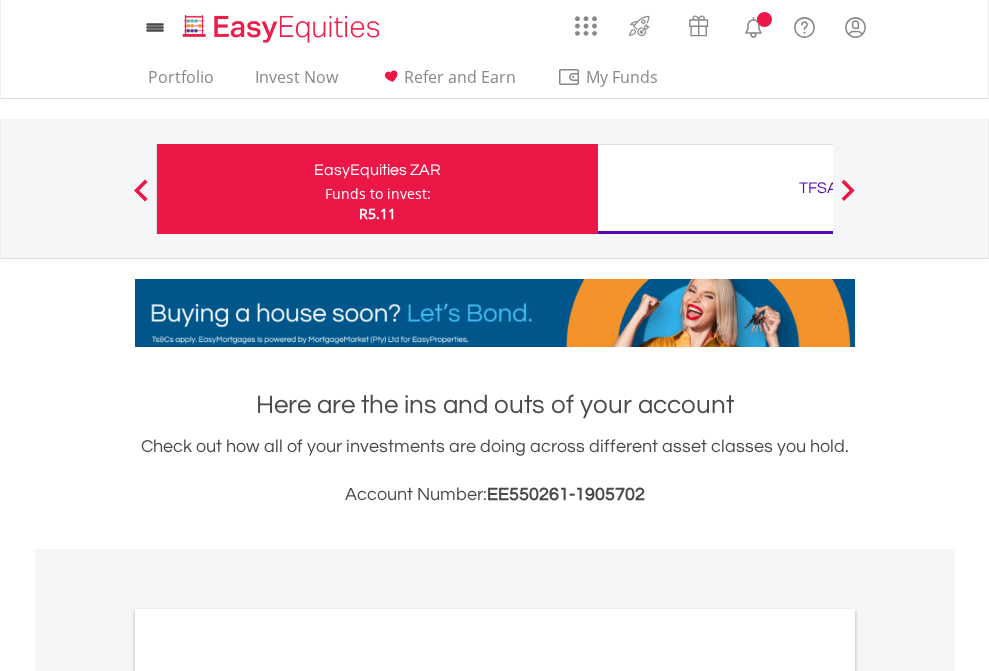 click on "All Holdings" at bounding box center [268, 1096] 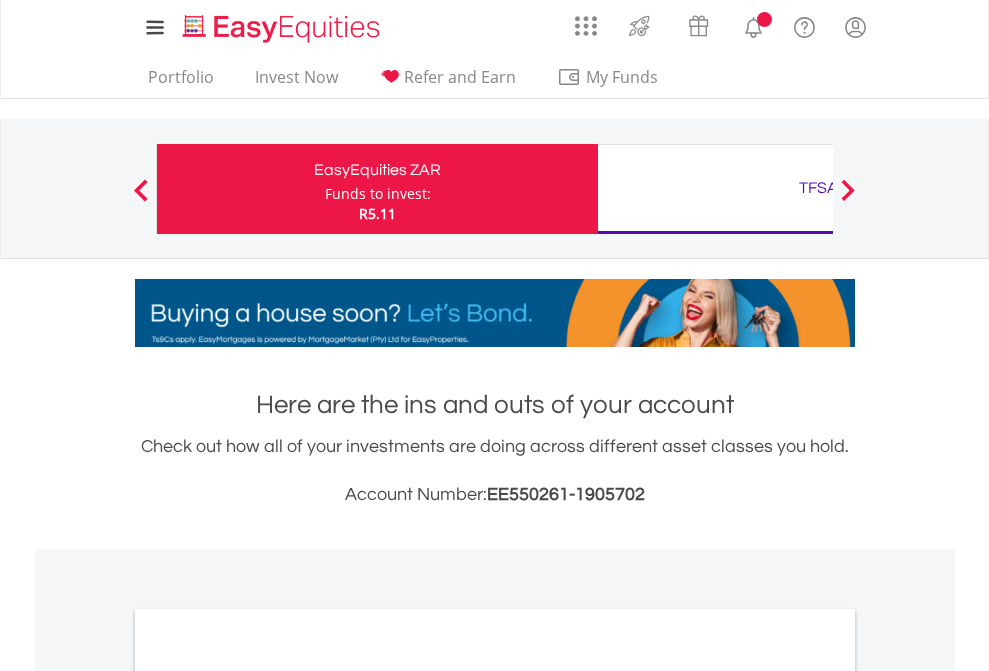 scroll, scrollTop: 1202, scrollLeft: 0, axis: vertical 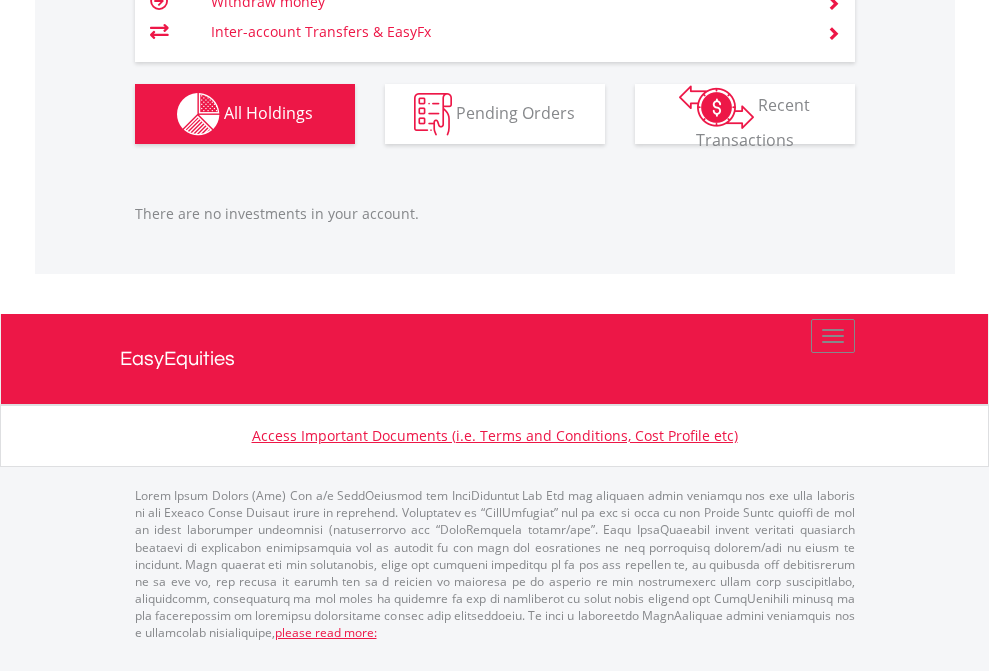 click on "TFSA" at bounding box center [818, -1206] 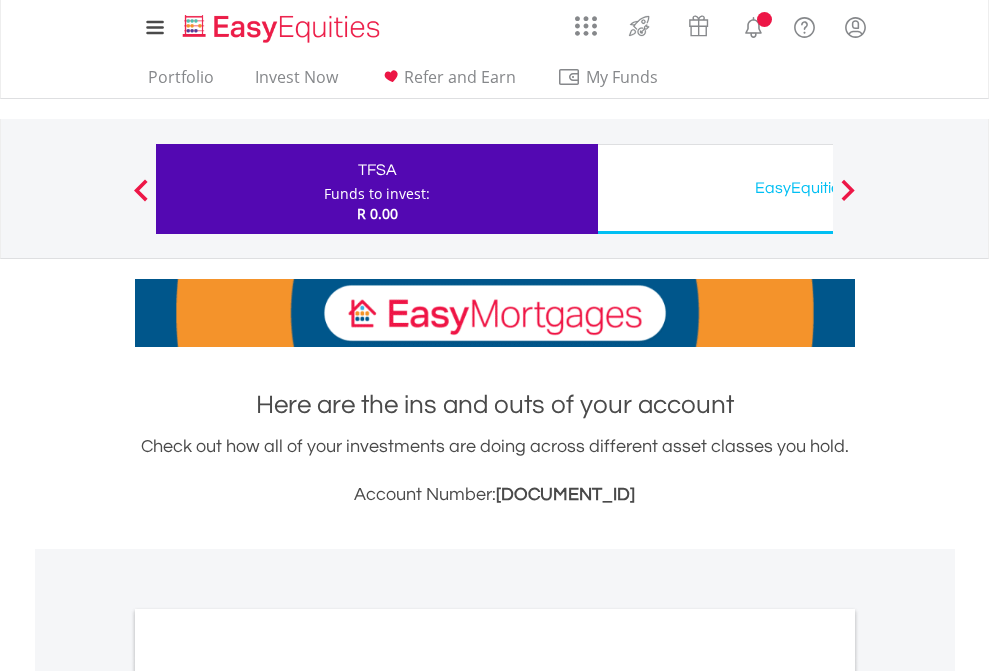 scroll, scrollTop: 1202, scrollLeft: 0, axis: vertical 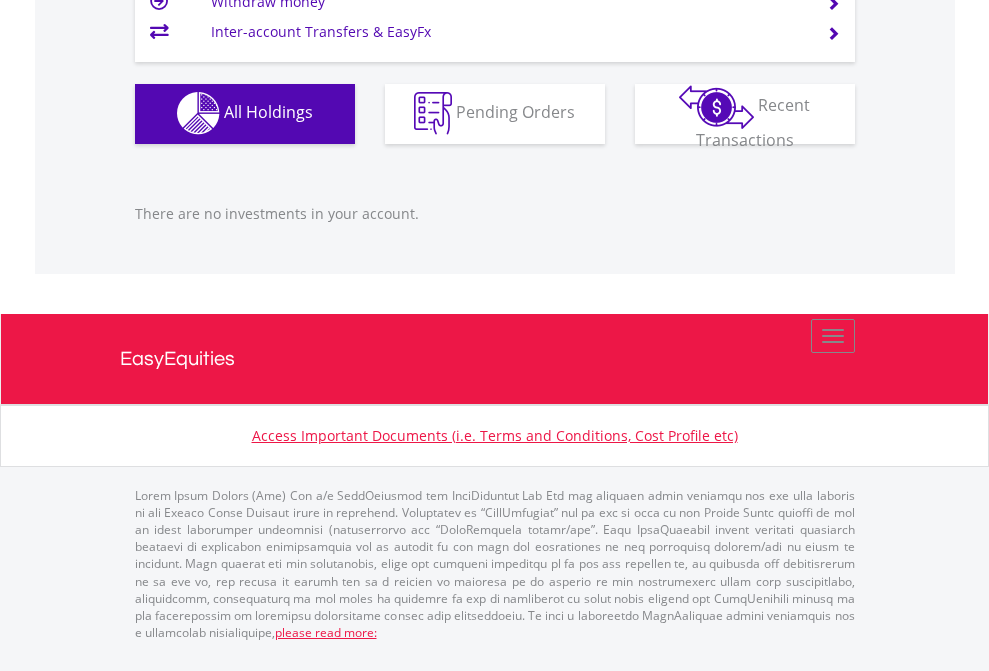 click on "EasyEquities USD" at bounding box center (818, -1142) 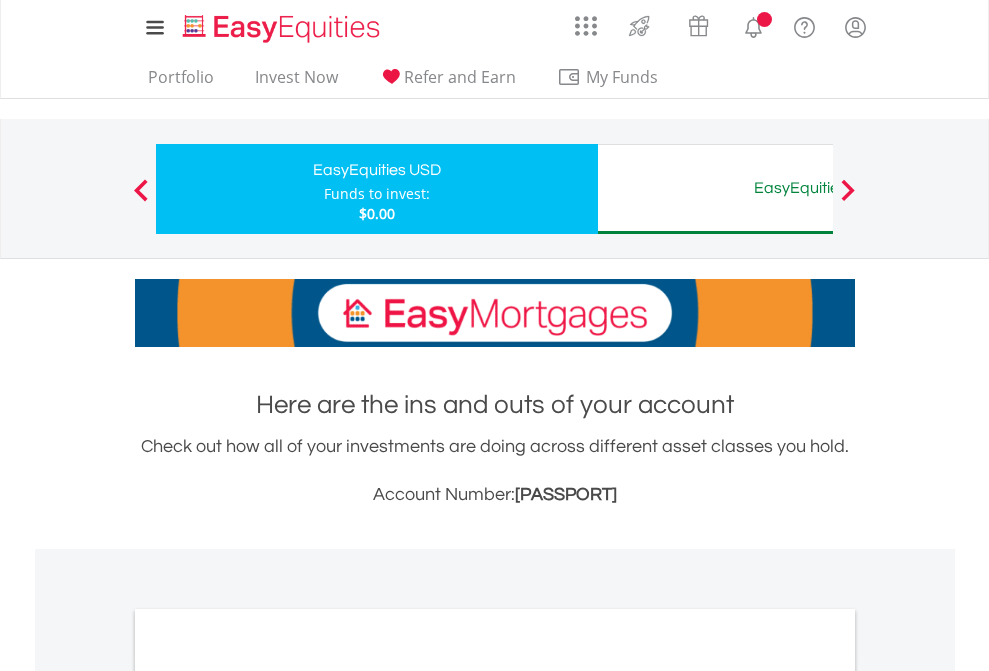 scroll, scrollTop: 0, scrollLeft: 0, axis: both 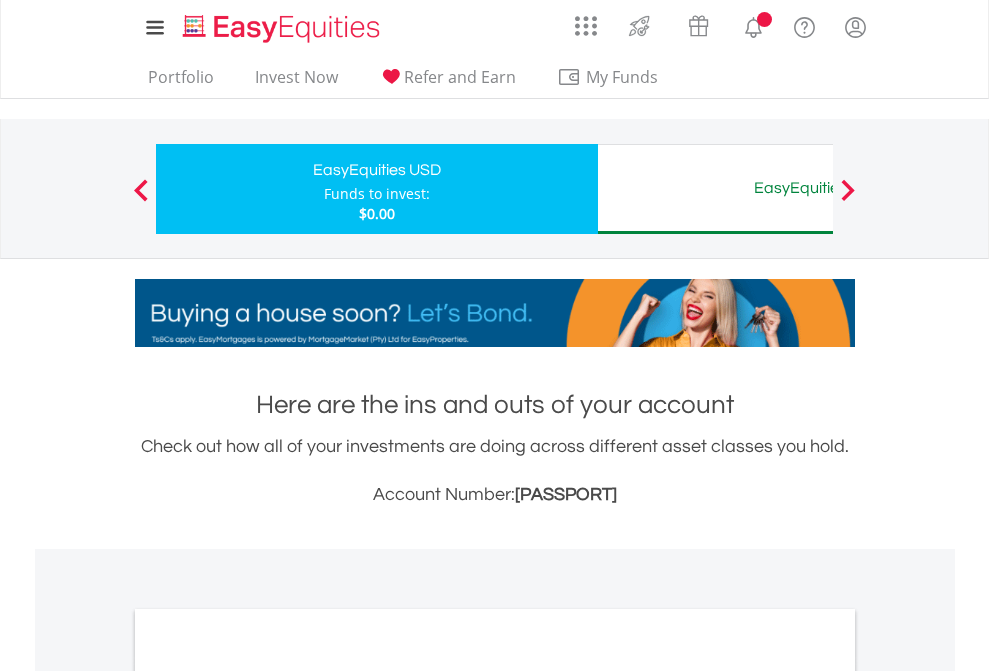 click on "All Holdings" at bounding box center (268, 1096) 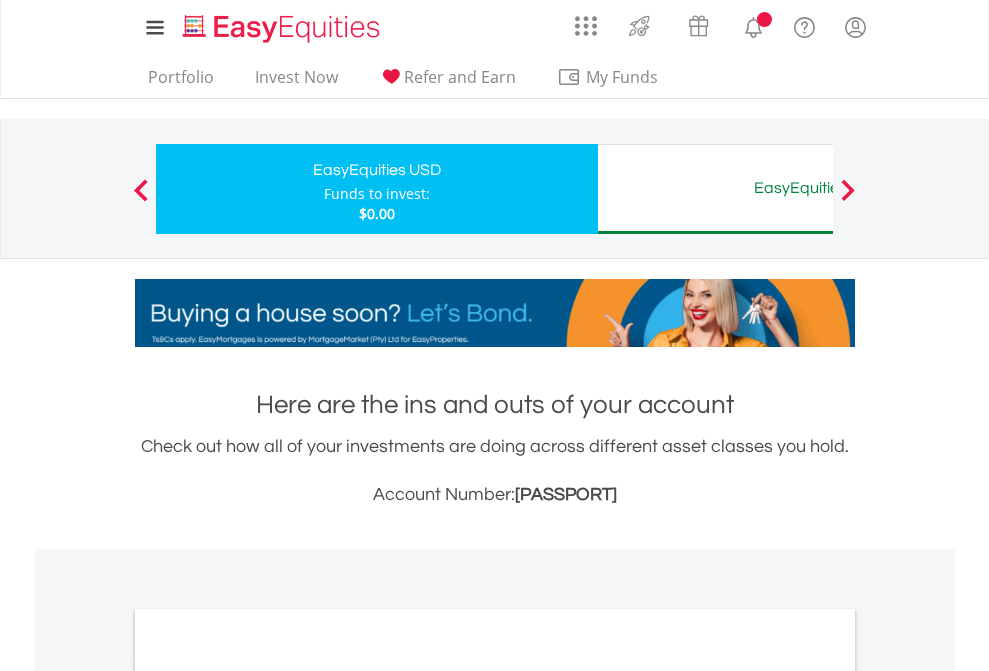 scroll, scrollTop: 1202, scrollLeft: 0, axis: vertical 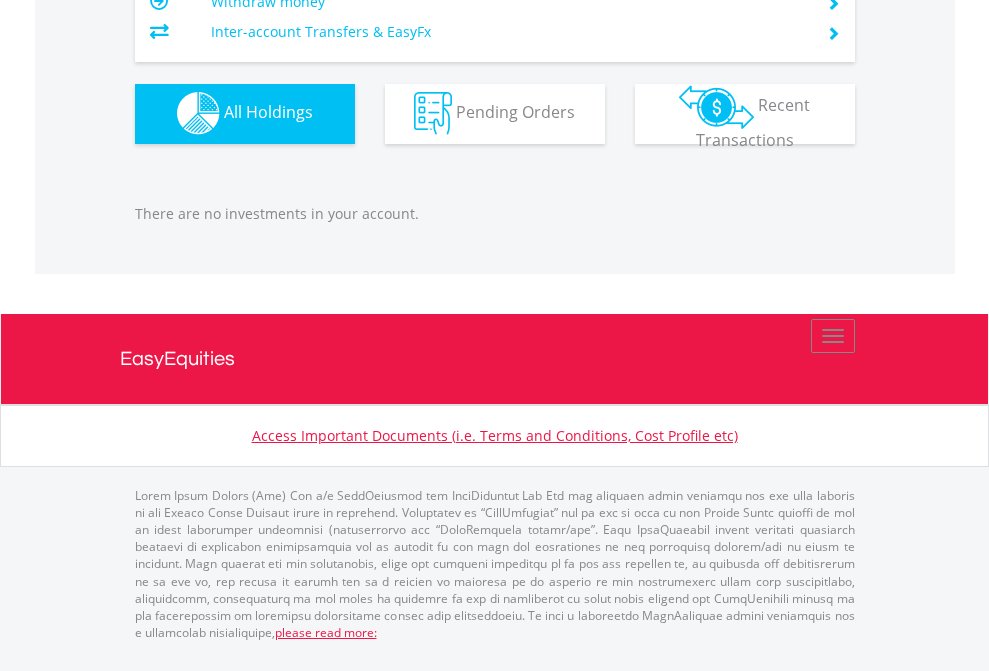 click on "EasyEquities AUD" at bounding box center [818, -1142] 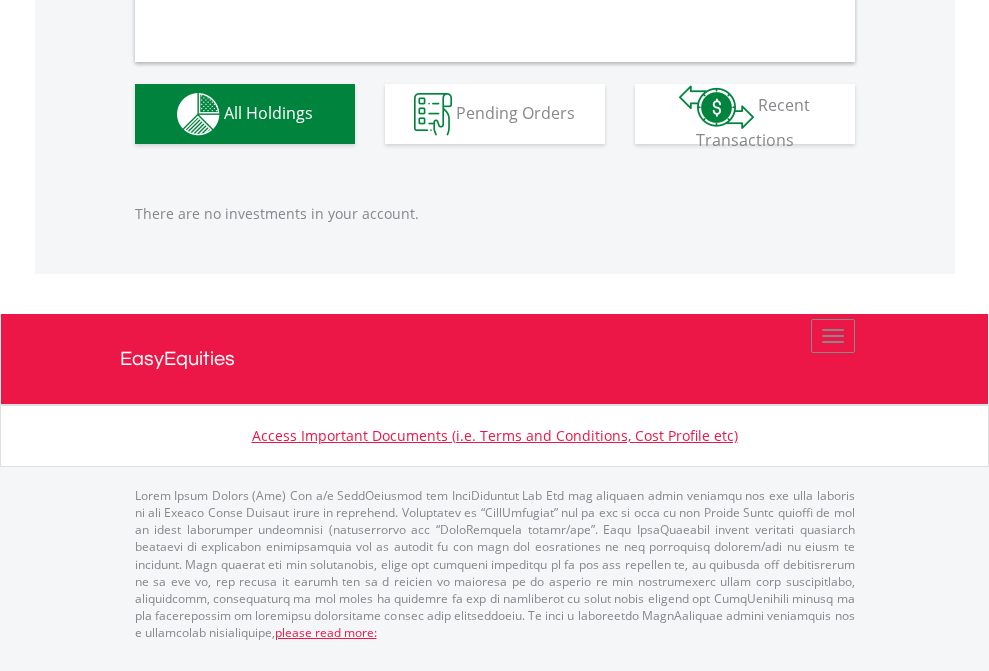 scroll, scrollTop: 1980, scrollLeft: 0, axis: vertical 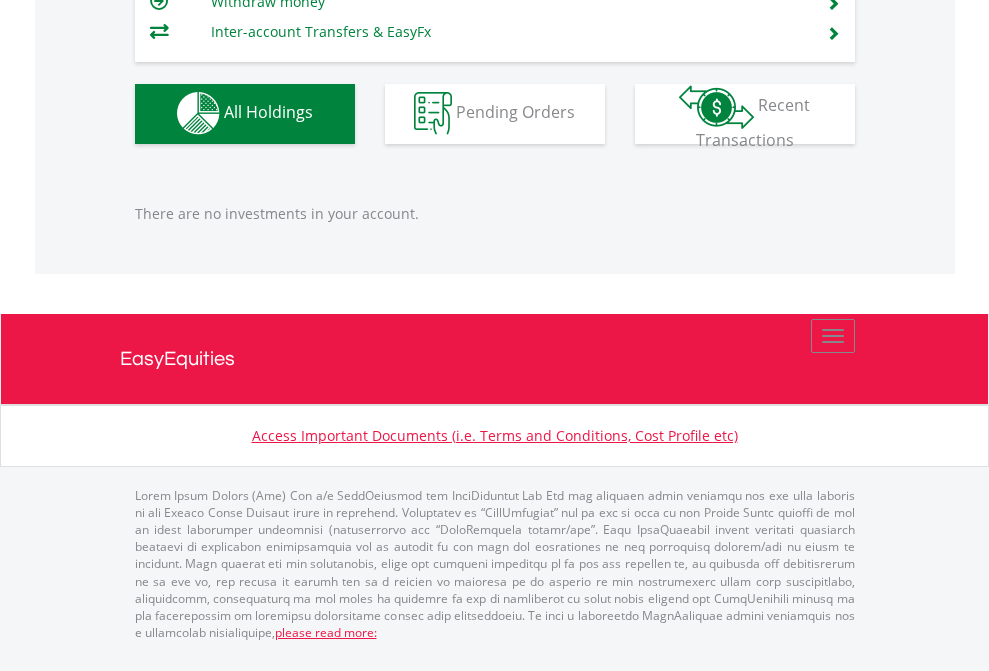 click on "EasyEquities EUR" at bounding box center (818, -1142) 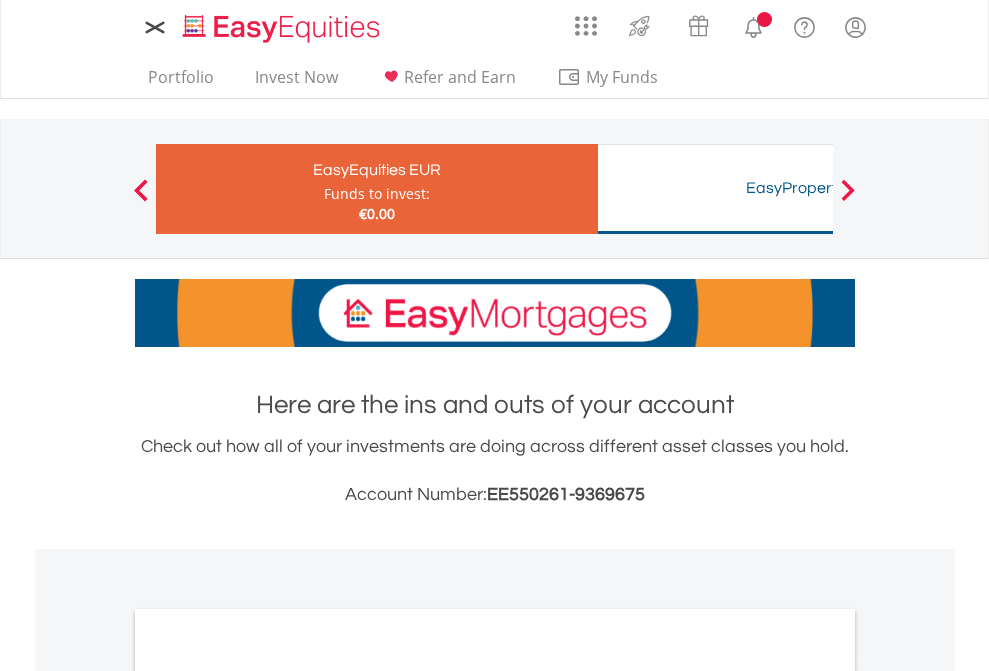 scroll, scrollTop: 0, scrollLeft: 0, axis: both 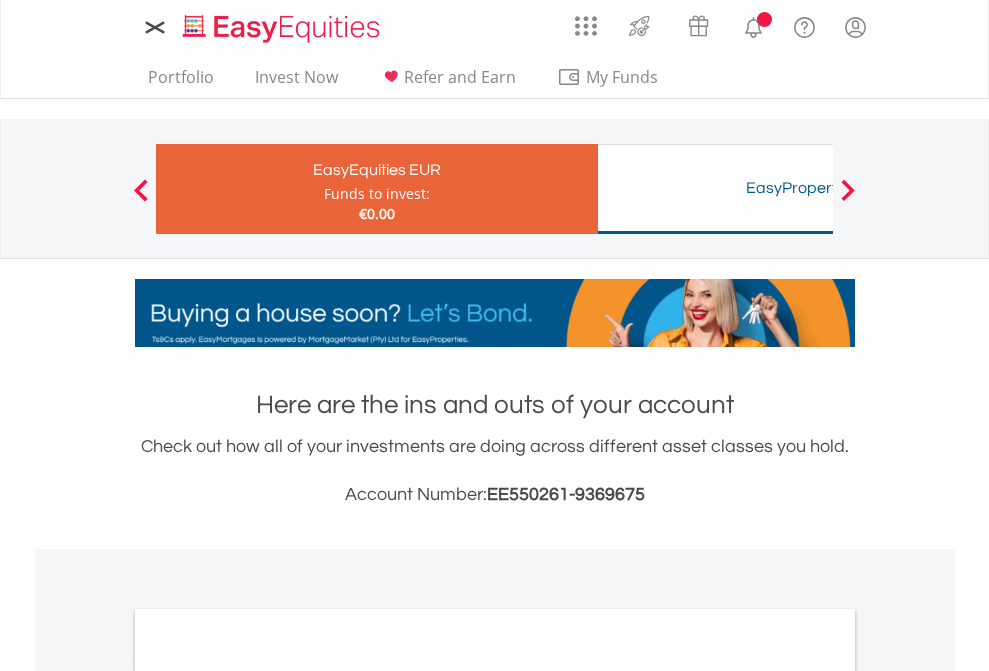 click on "All Holdings" at bounding box center [268, 1096] 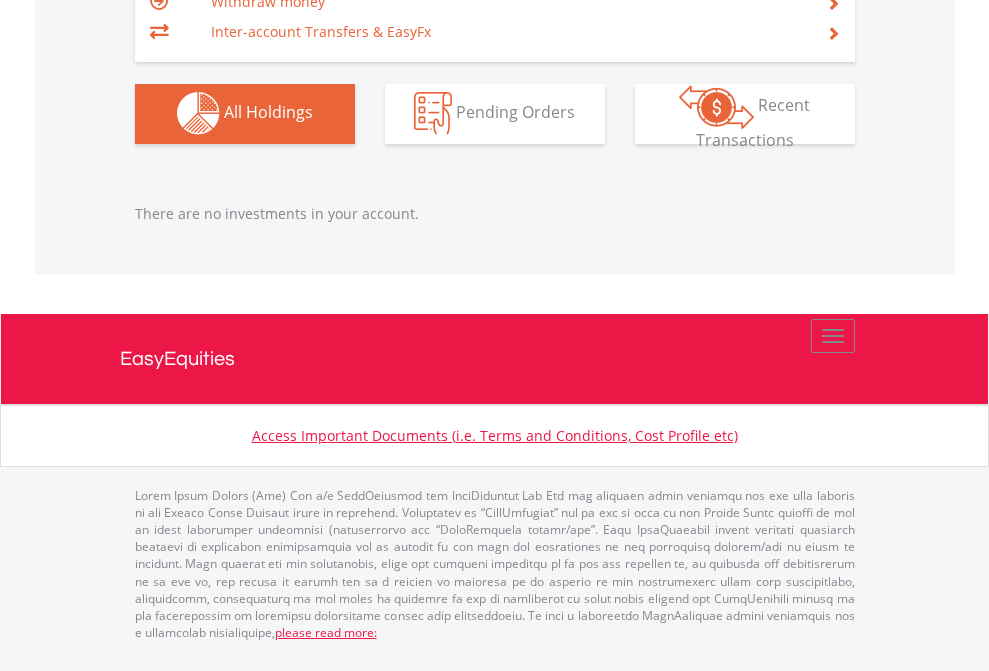scroll, scrollTop: 1980, scrollLeft: 0, axis: vertical 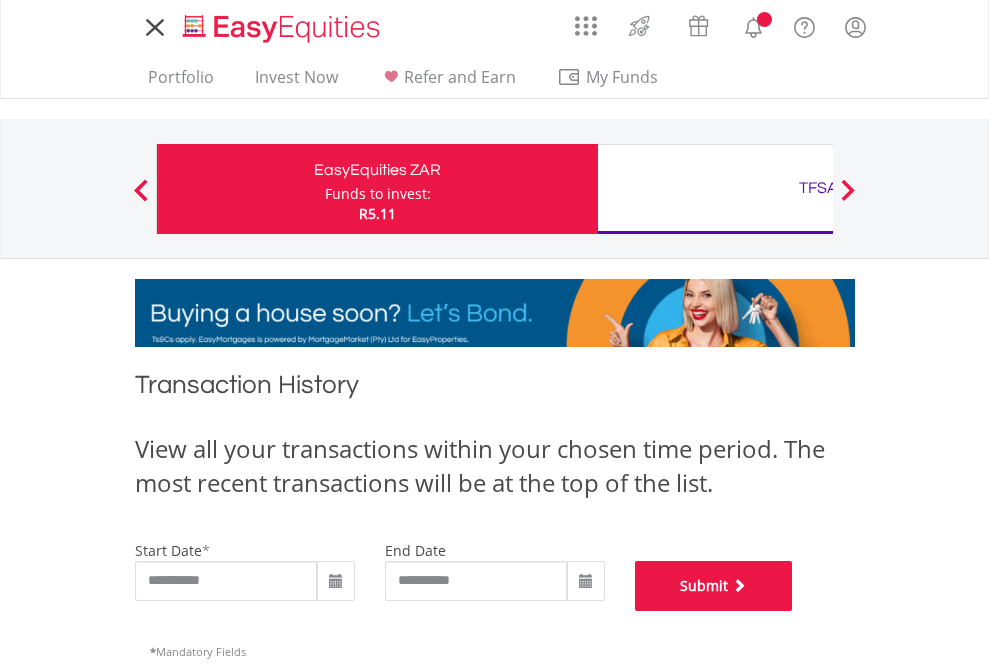 click on "Submit" at bounding box center (714, 586) 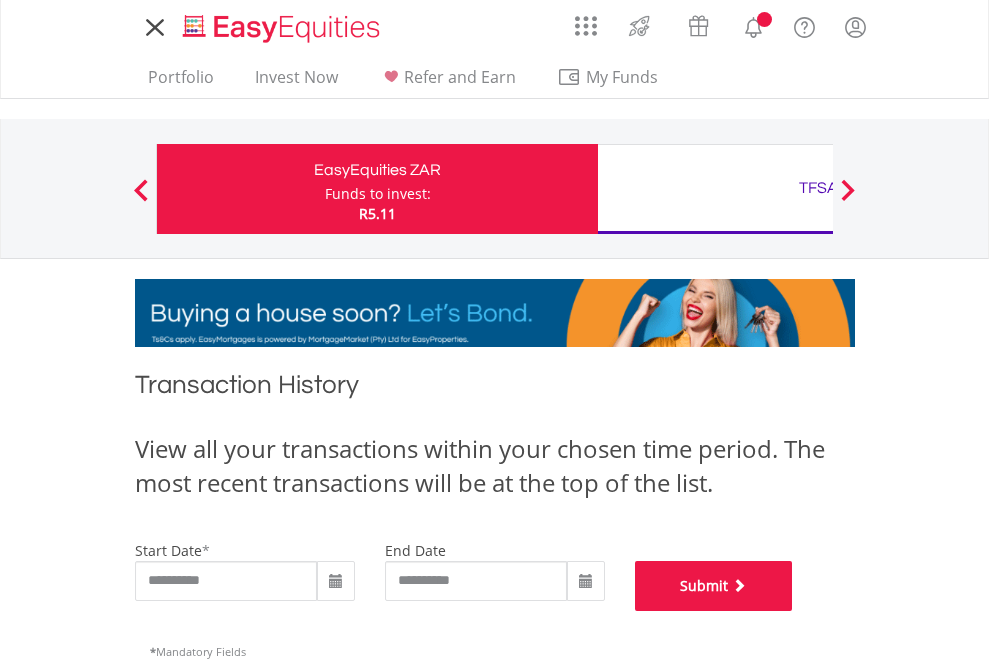 scroll, scrollTop: 811, scrollLeft: 0, axis: vertical 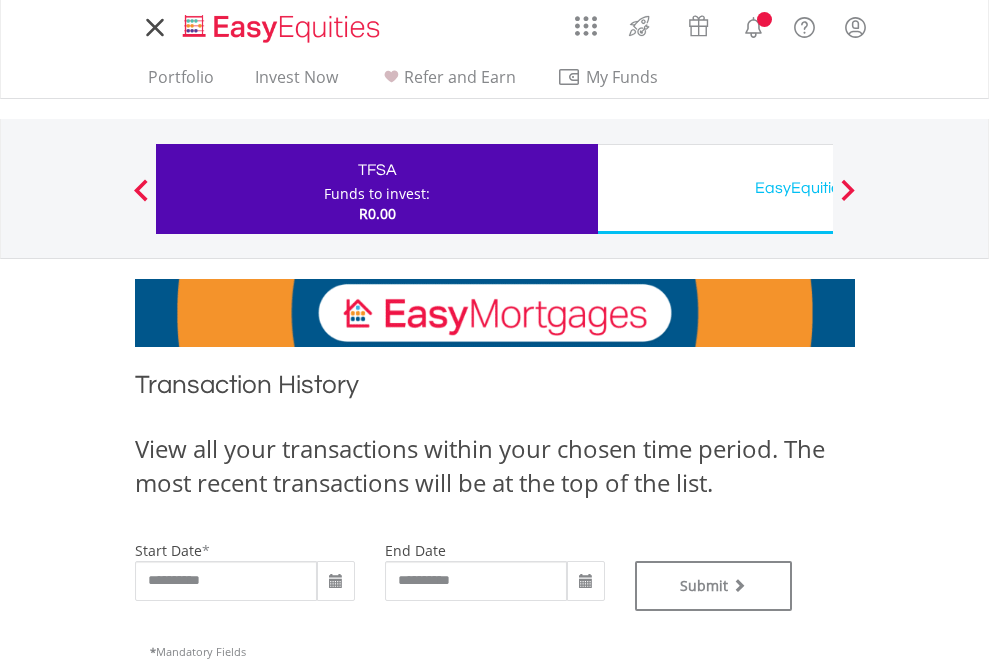 type on "**********" 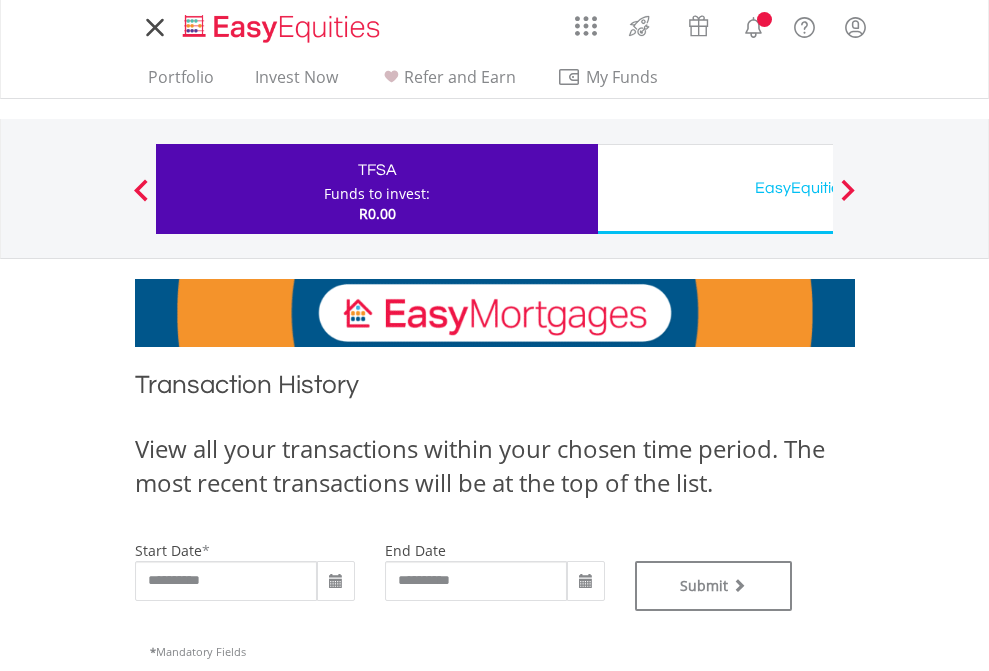 scroll, scrollTop: 0, scrollLeft: 0, axis: both 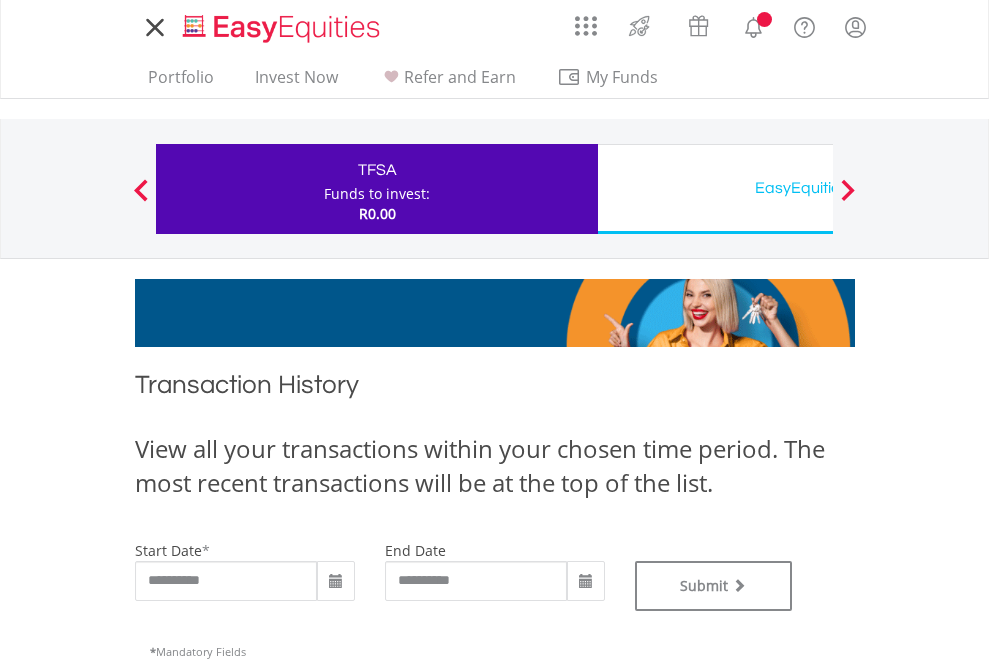 type on "**********" 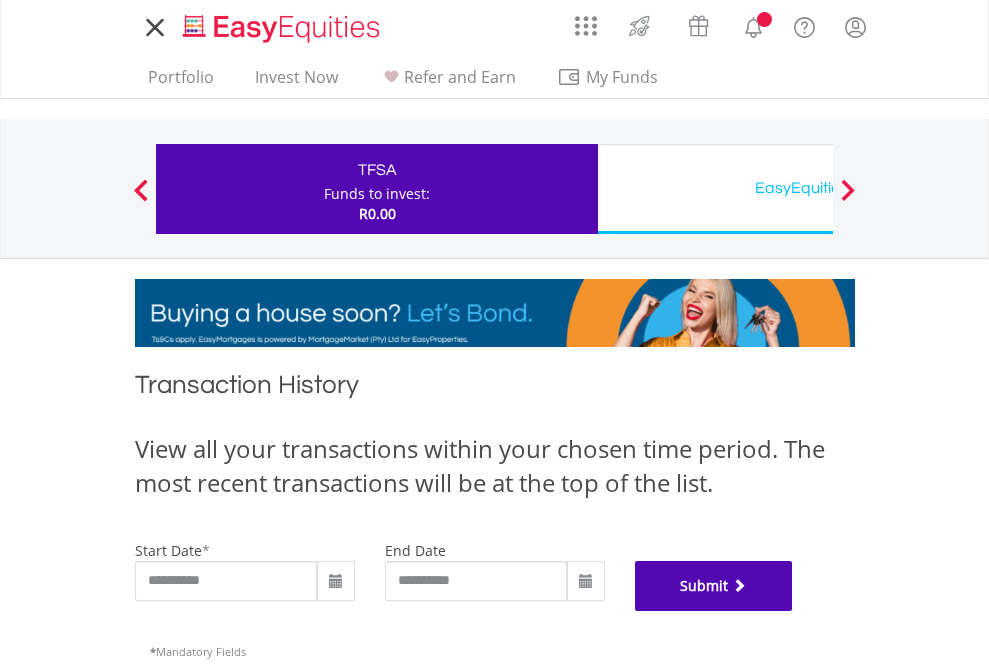click on "Submit" at bounding box center [714, 586] 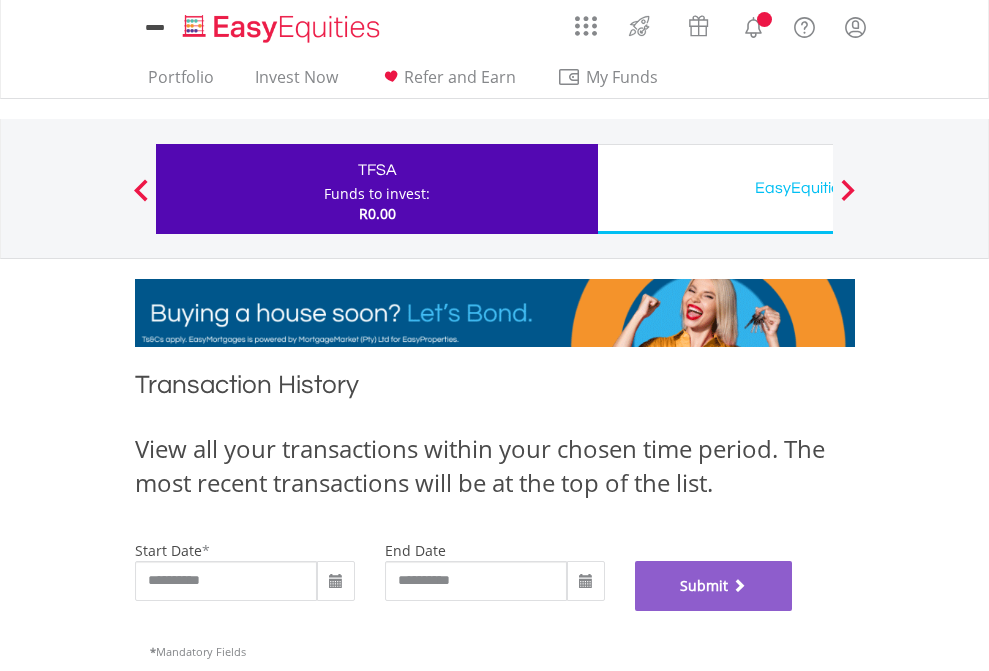 scroll, scrollTop: 811, scrollLeft: 0, axis: vertical 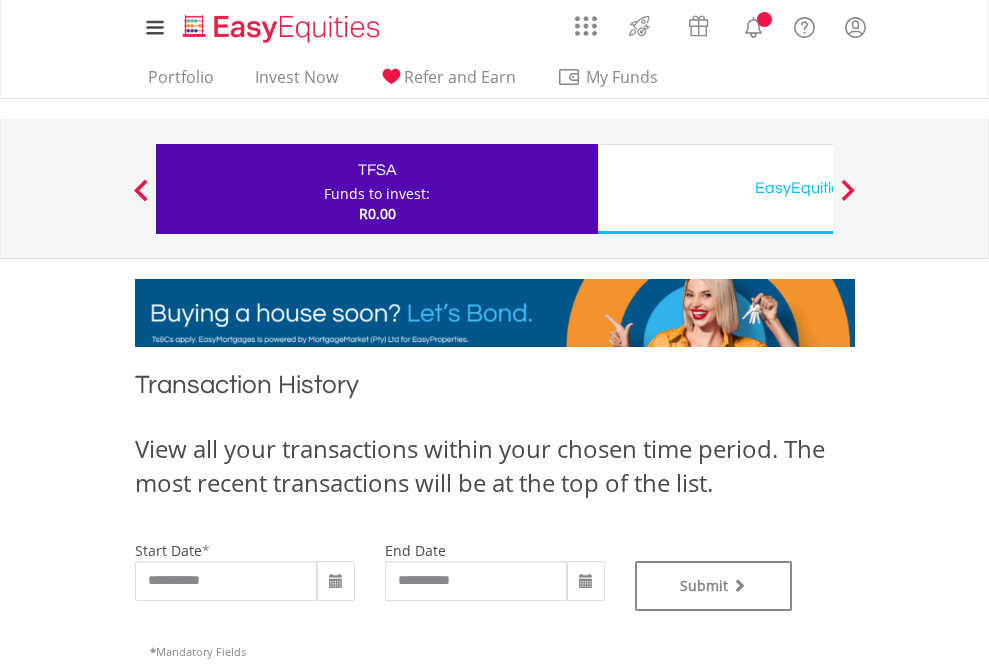click on "EasyEquities USD" at bounding box center (818, 188) 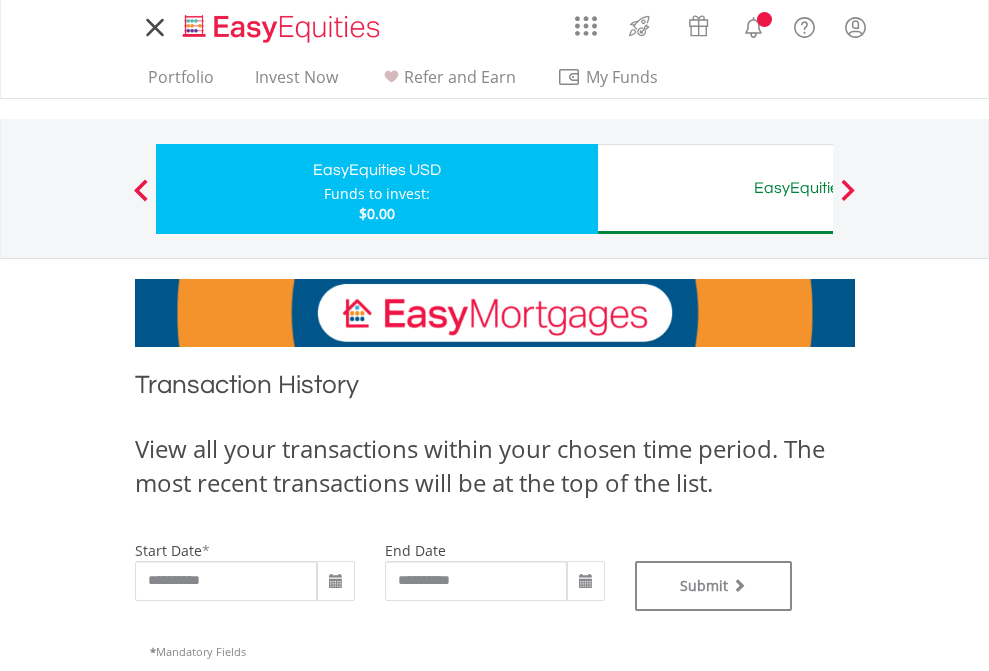 scroll, scrollTop: 0, scrollLeft: 0, axis: both 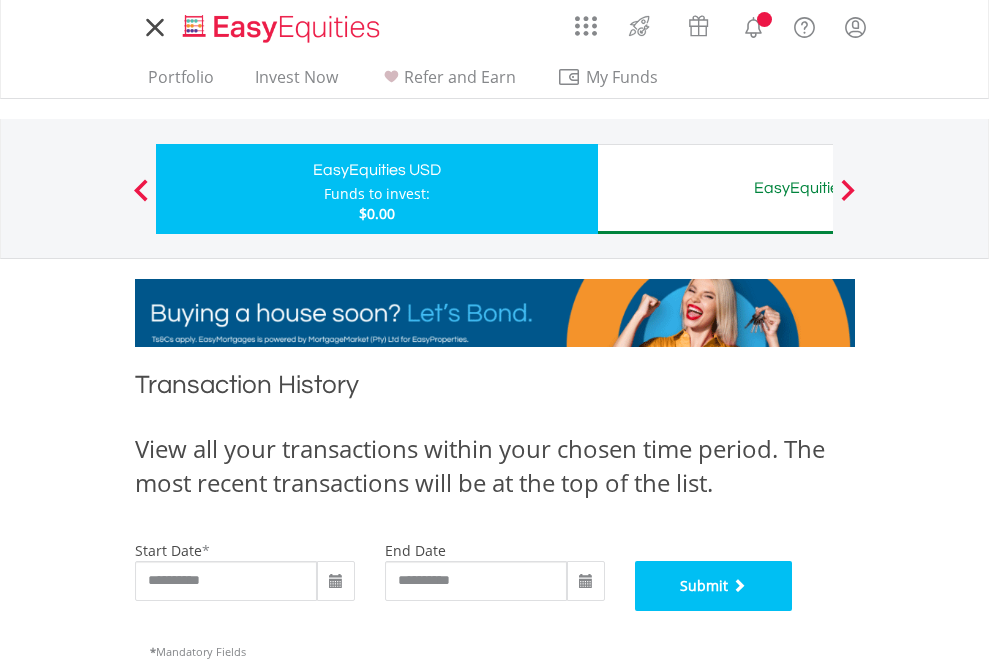 click on "Submit" at bounding box center (714, 586) 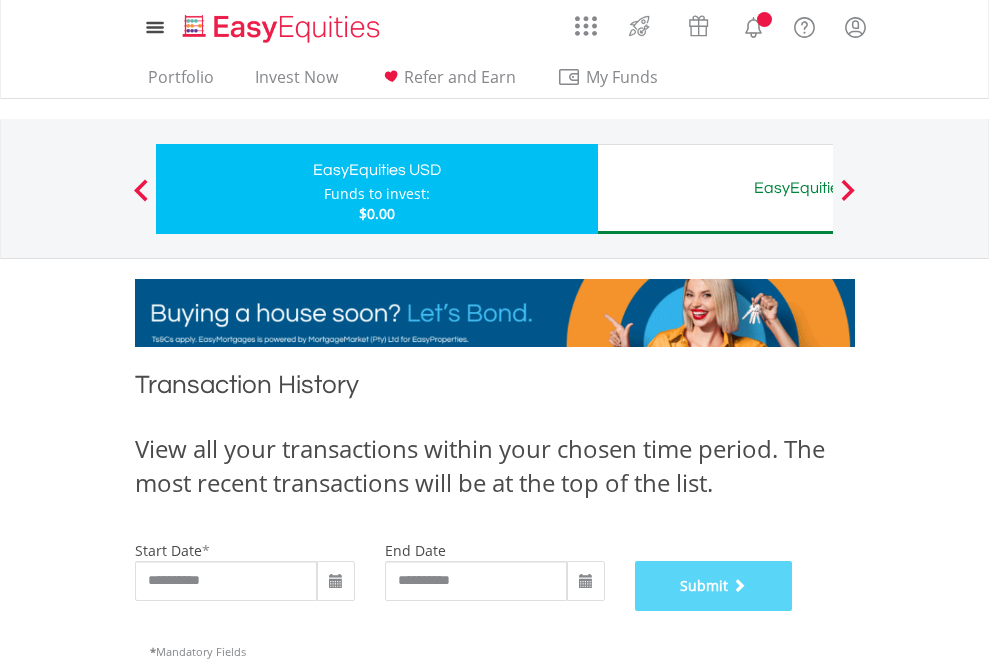 scroll, scrollTop: 811, scrollLeft: 0, axis: vertical 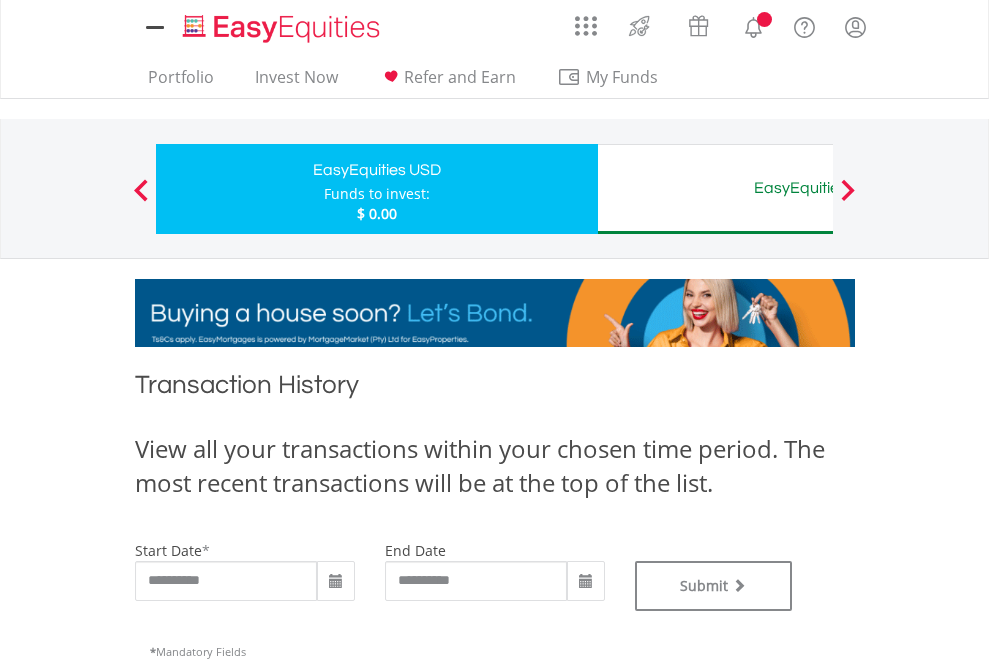click on "EasyEquities AUD" at bounding box center [818, 188] 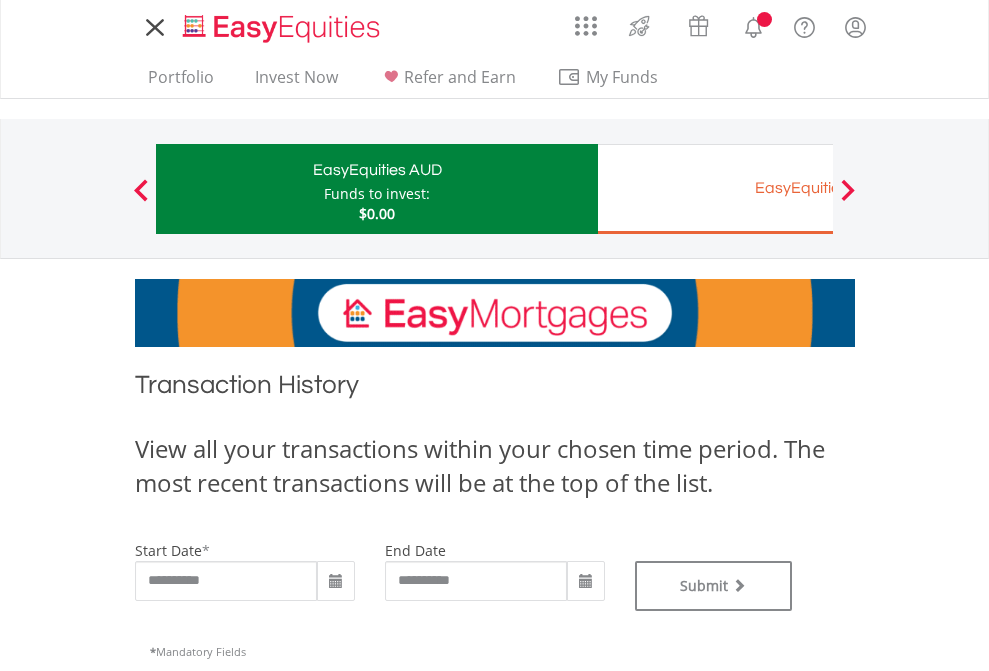 scroll, scrollTop: 0, scrollLeft: 0, axis: both 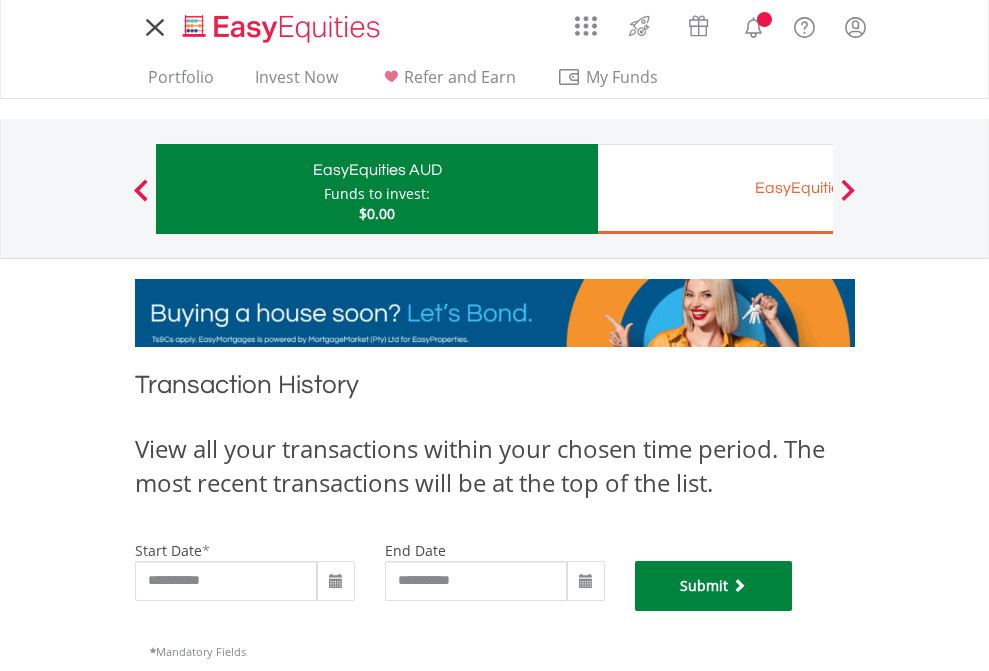 click on "Submit" at bounding box center (714, 586) 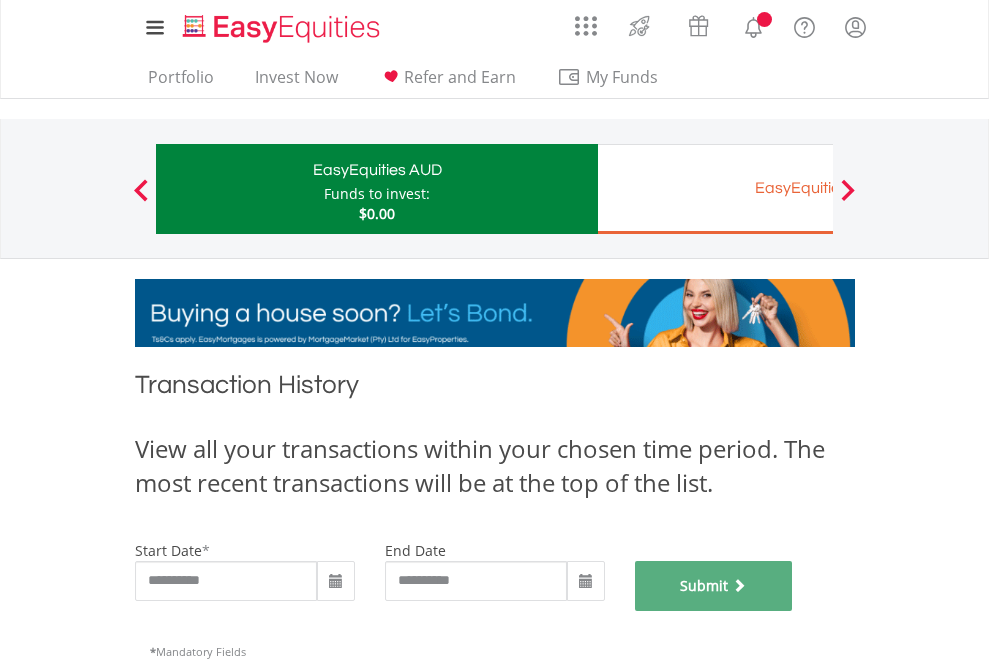 scroll, scrollTop: 811, scrollLeft: 0, axis: vertical 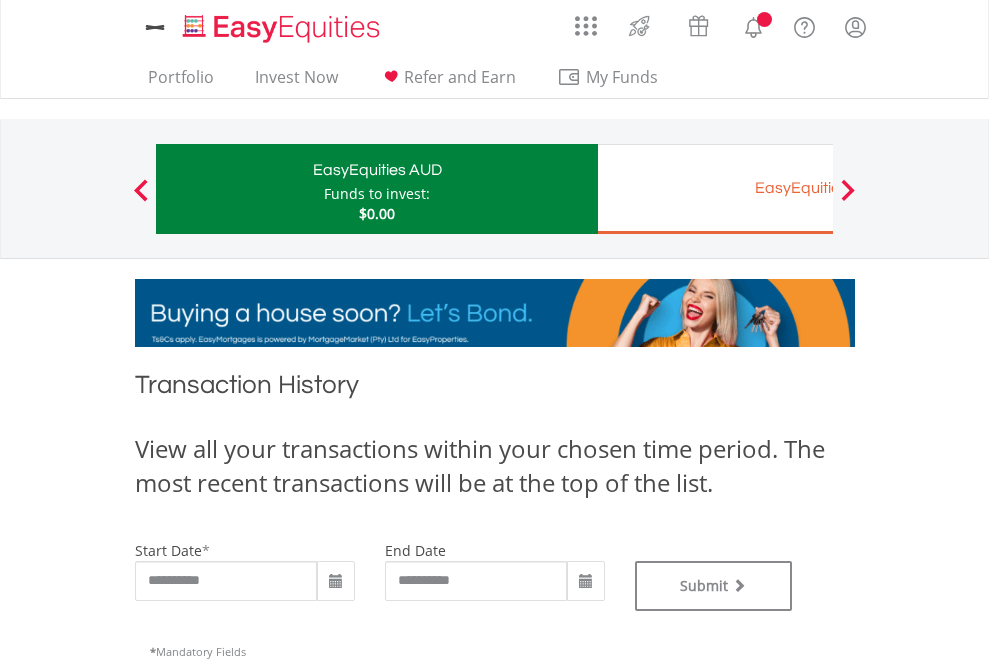 click on "EasyEquities EUR" at bounding box center (818, 188) 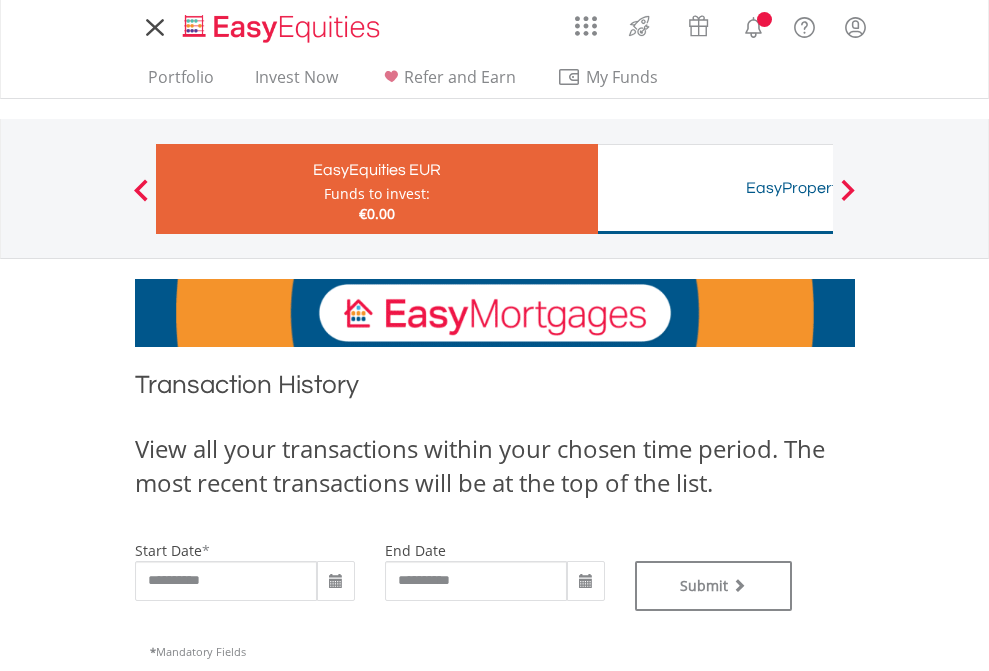 scroll, scrollTop: 0, scrollLeft: 0, axis: both 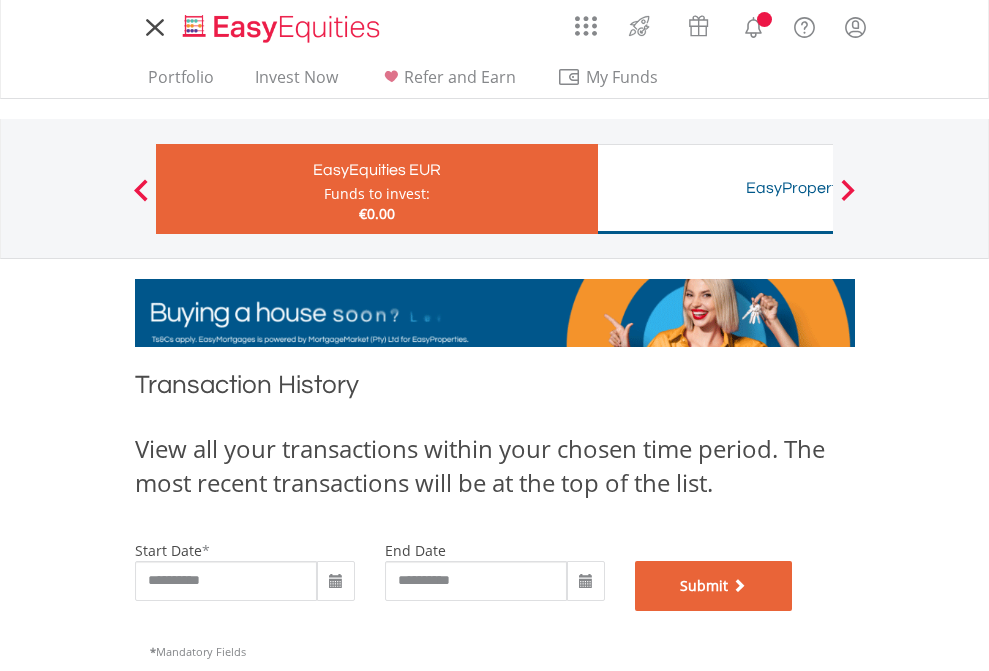 click on "Submit" at bounding box center (714, 586) 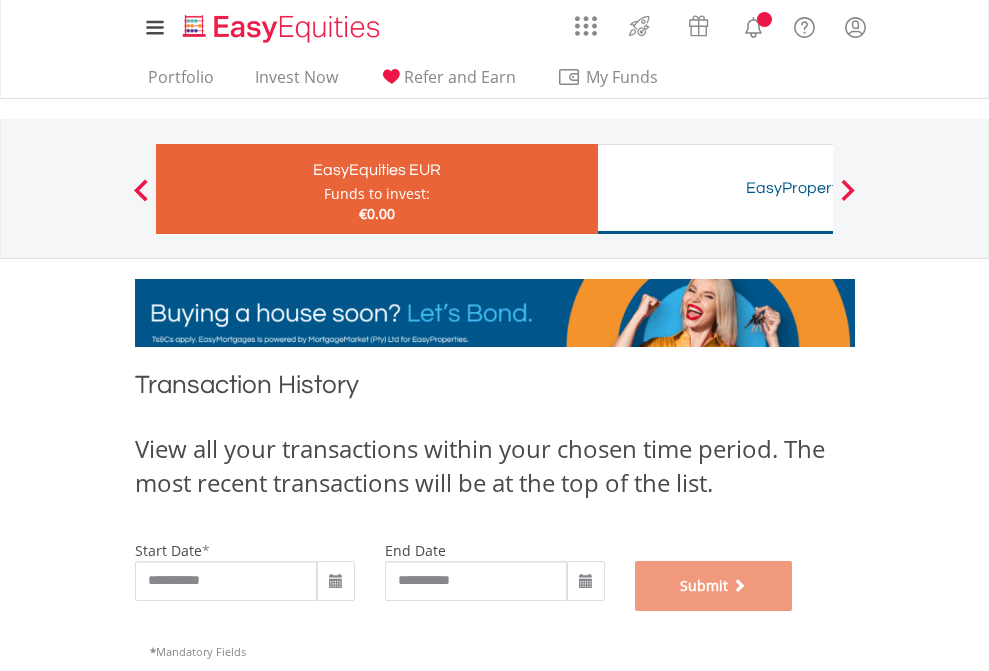scroll, scrollTop: 811, scrollLeft: 0, axis: vertical 